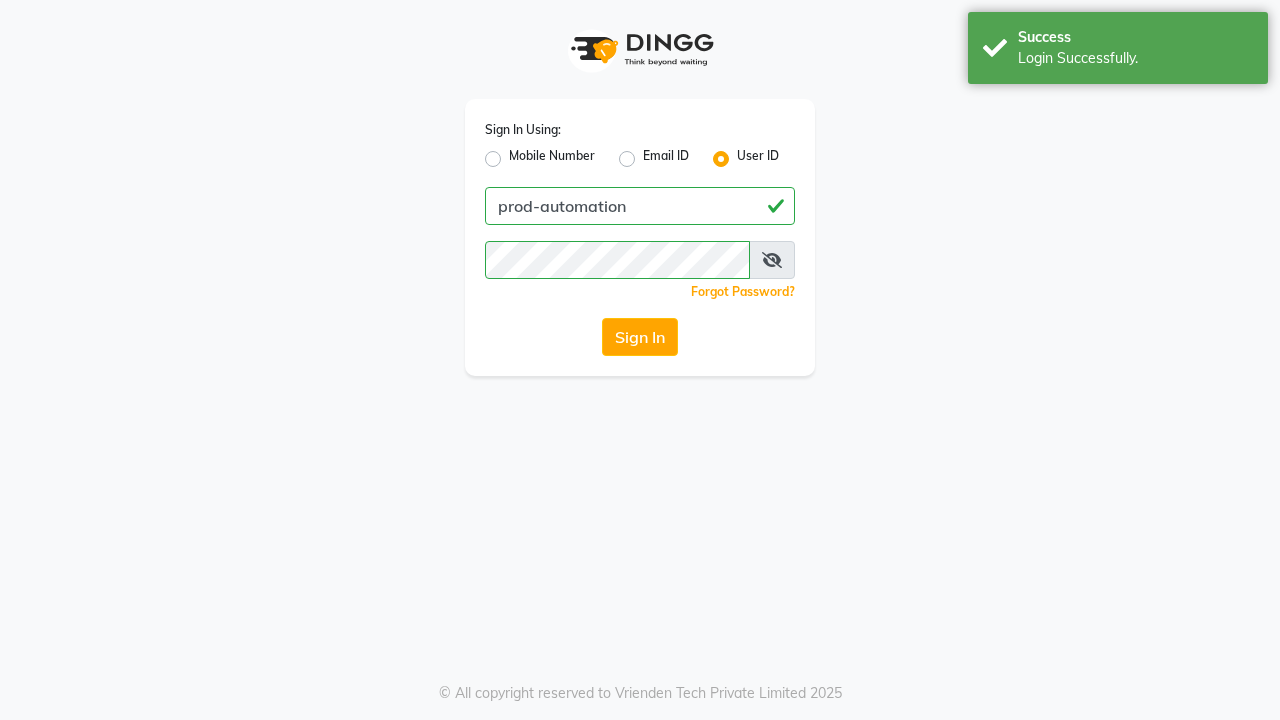 scroll, scrollTop: 0, scrollLeft: 0, axis: both 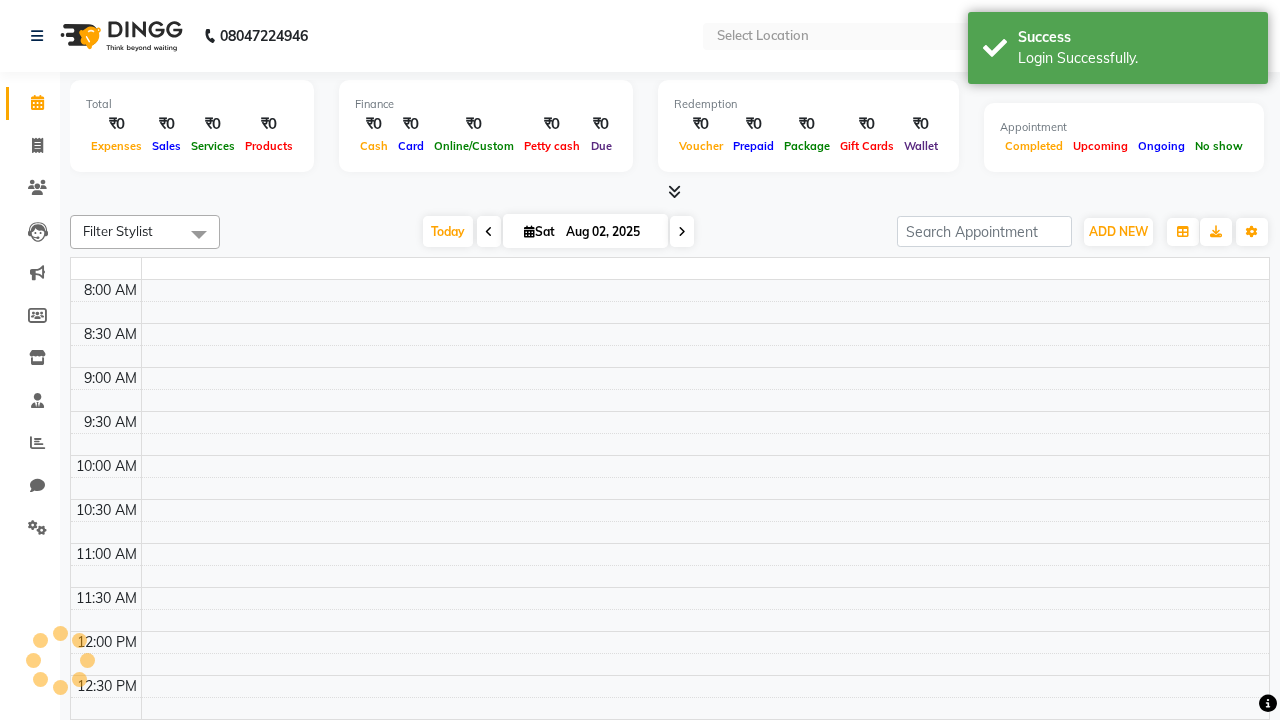 select on "en" 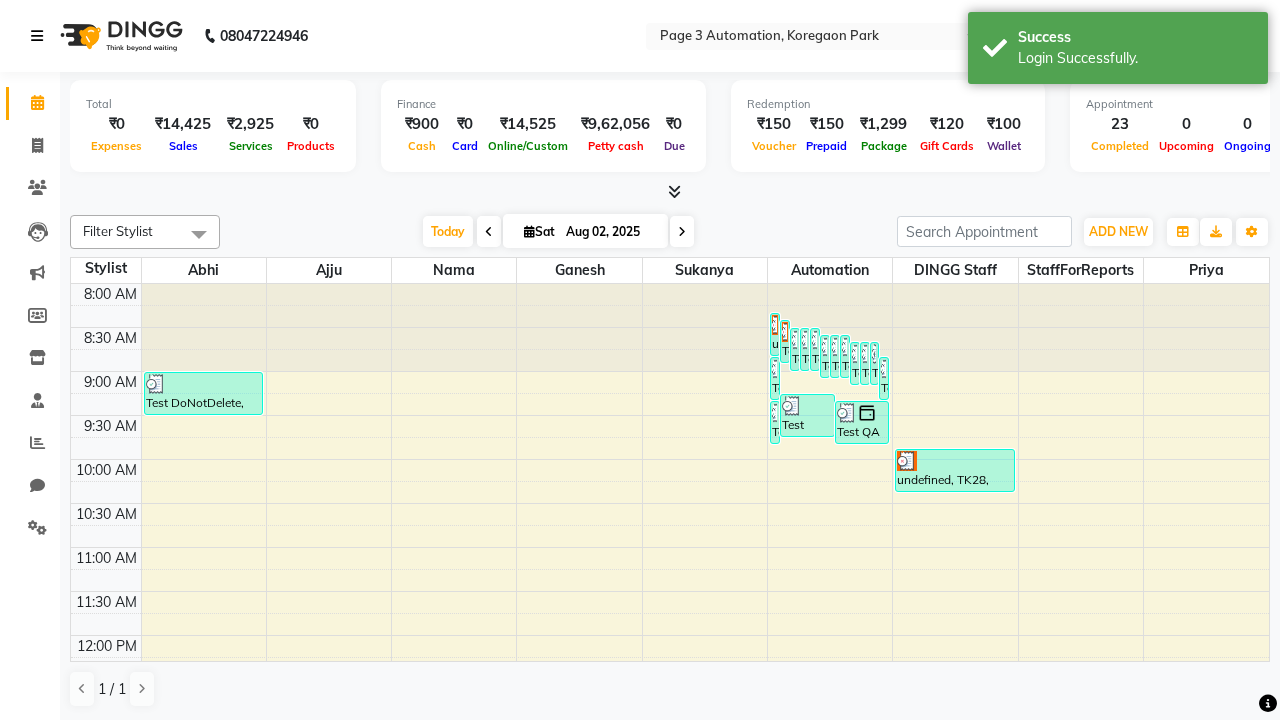 click at bounding box center [37, 36] 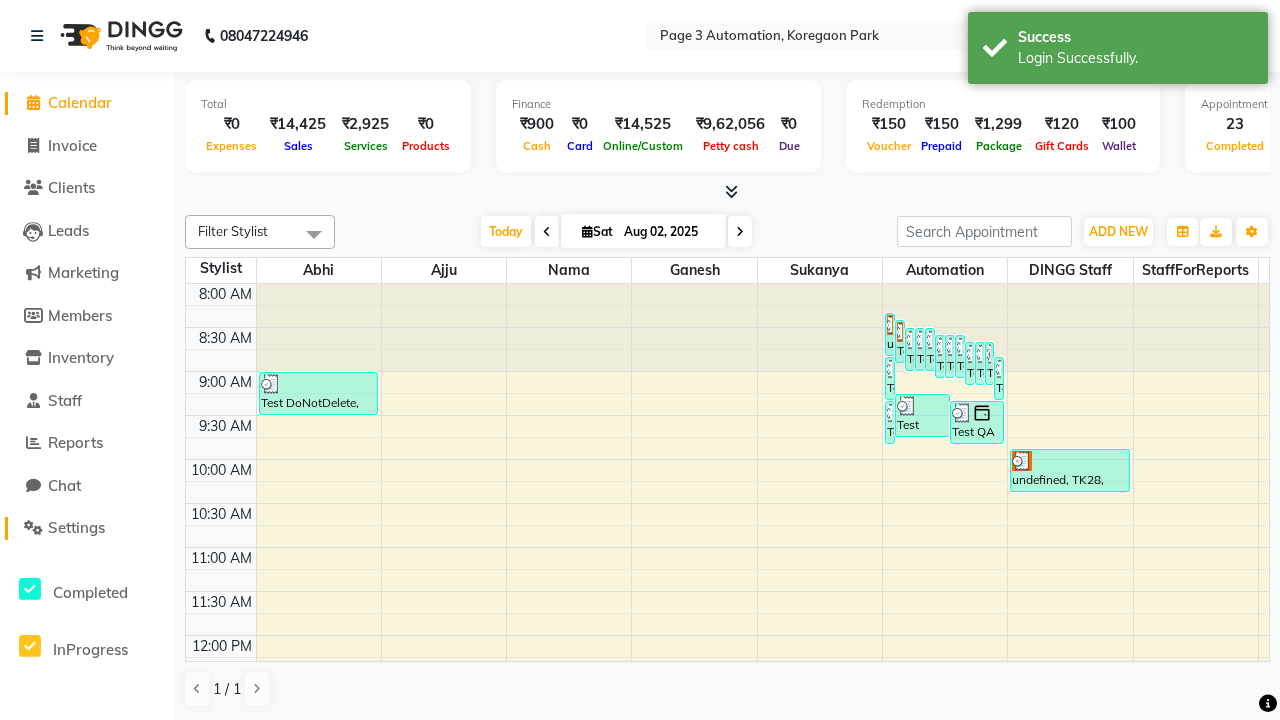 click on "Settings" 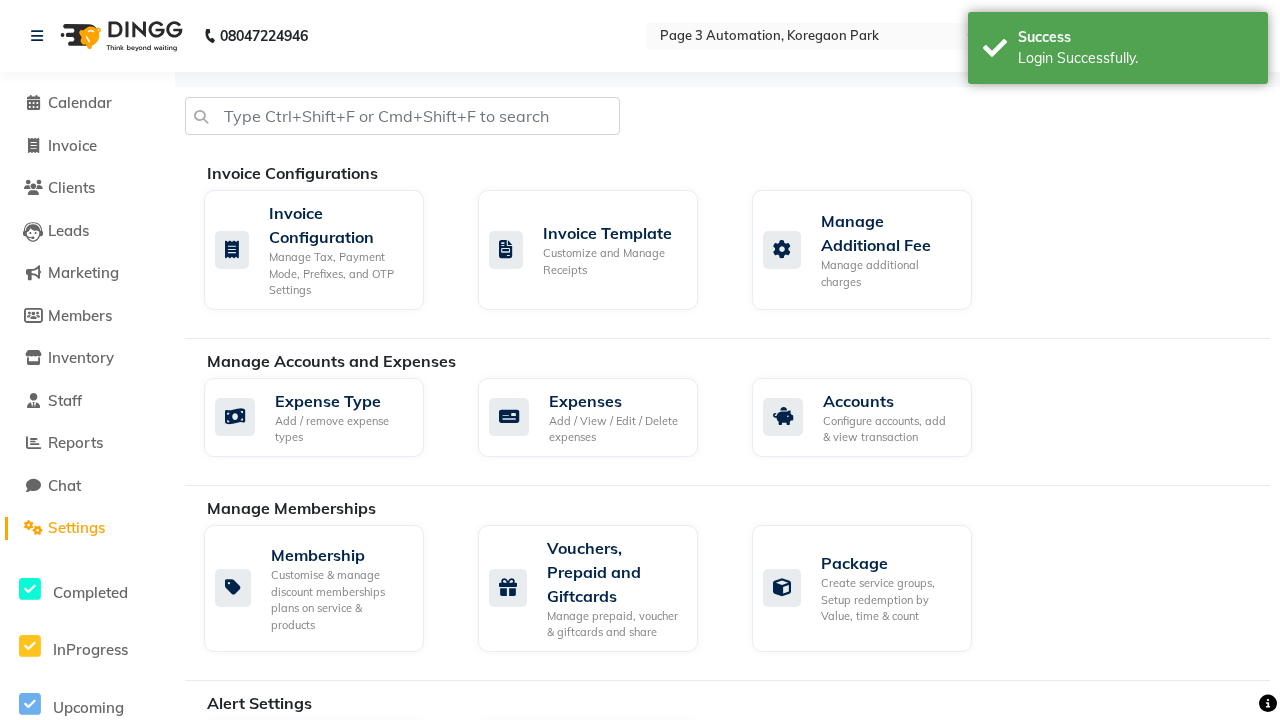click on "Manage reset opening cash, change password." 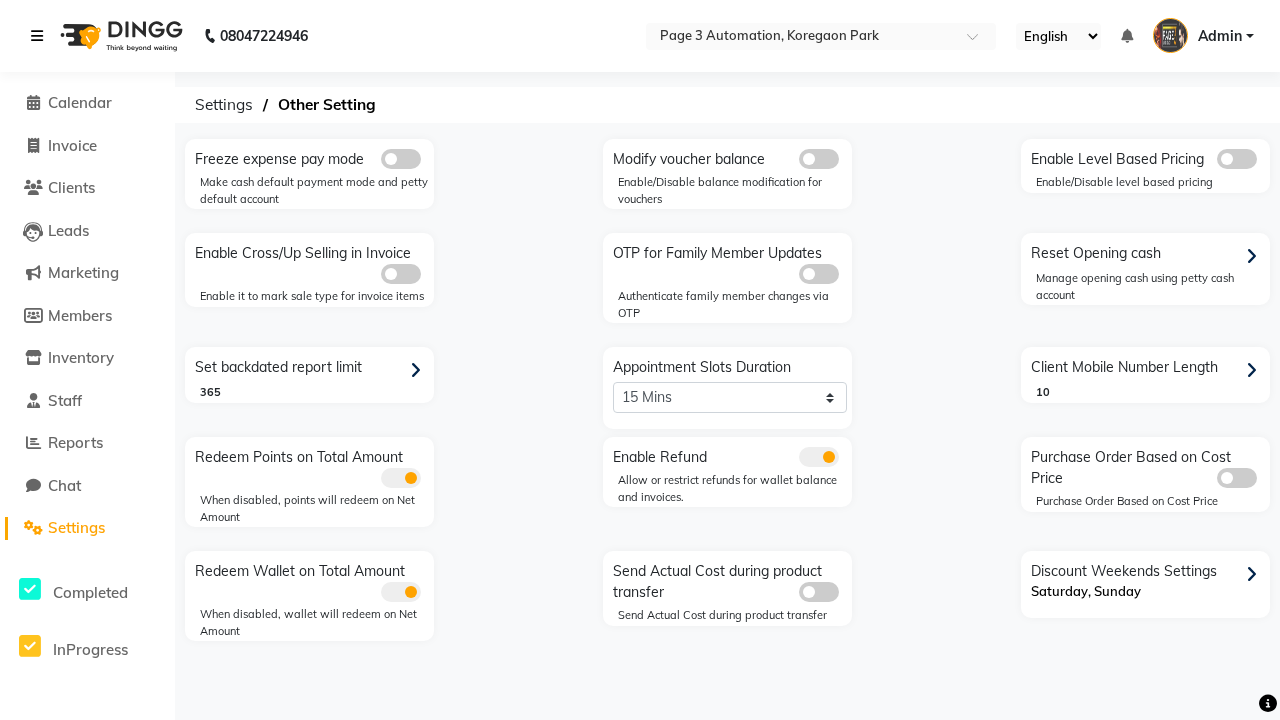 click at bounding box center [37, 36] 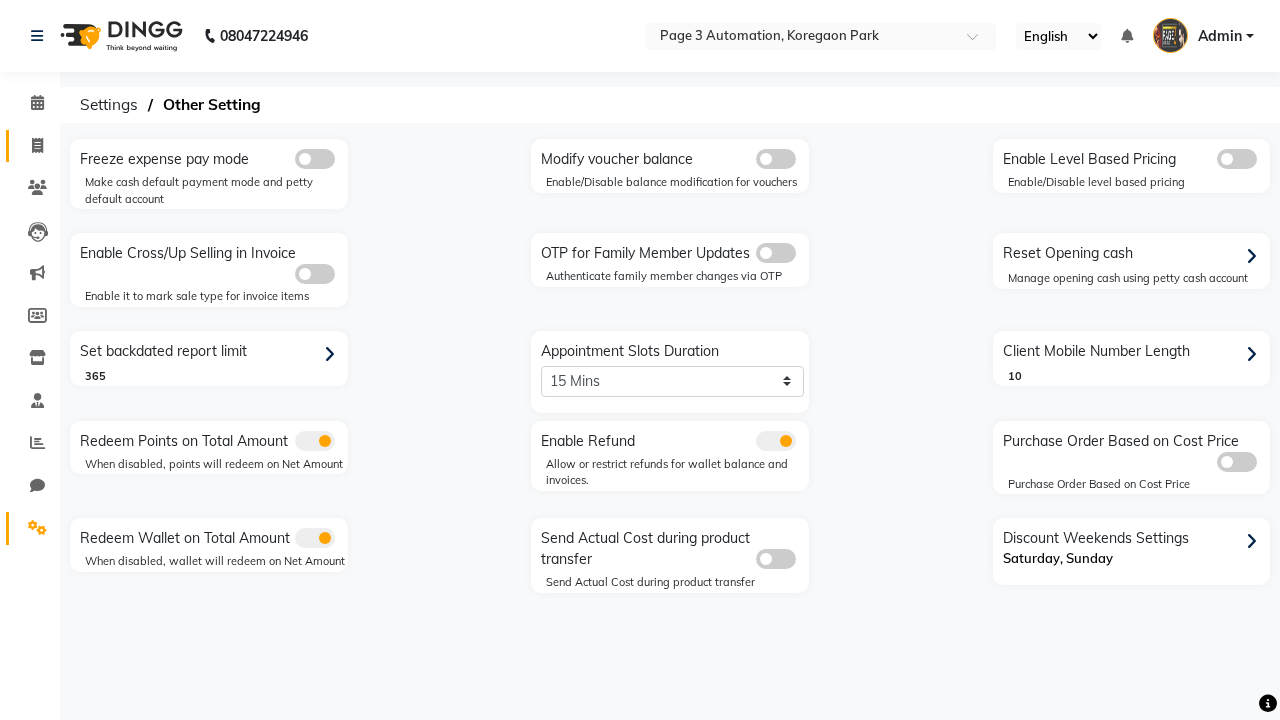click 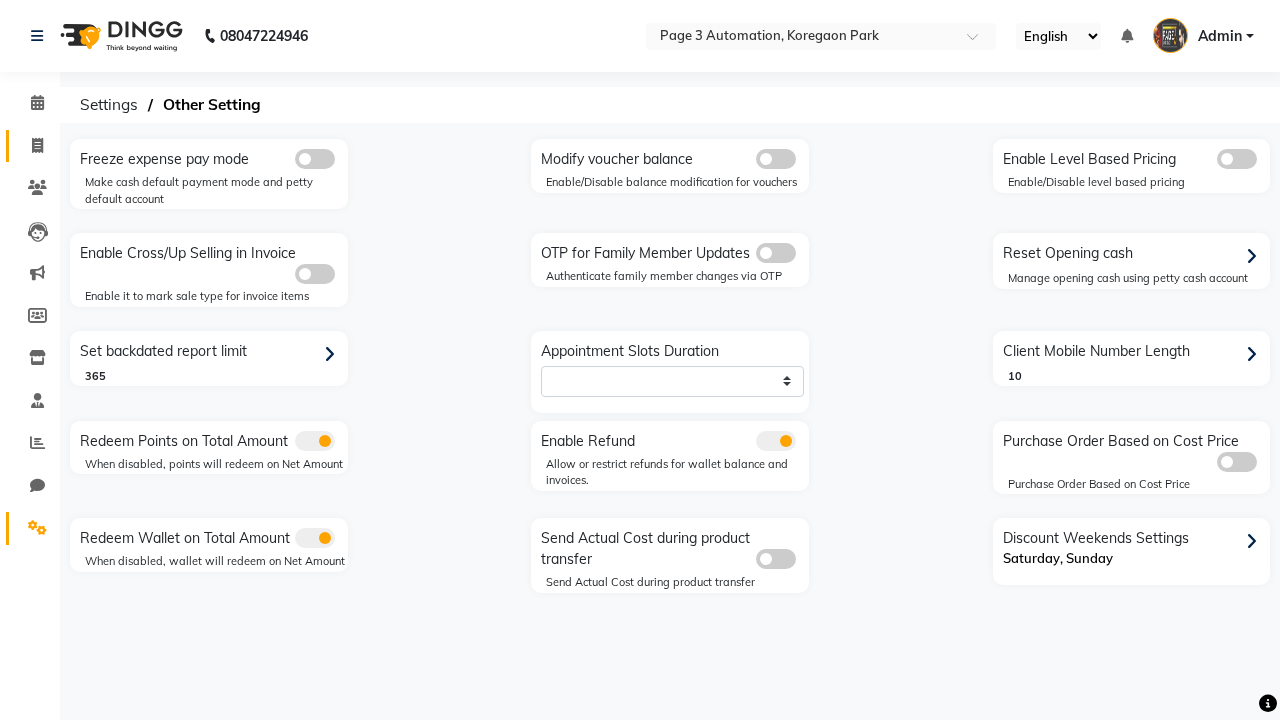 select on "service" 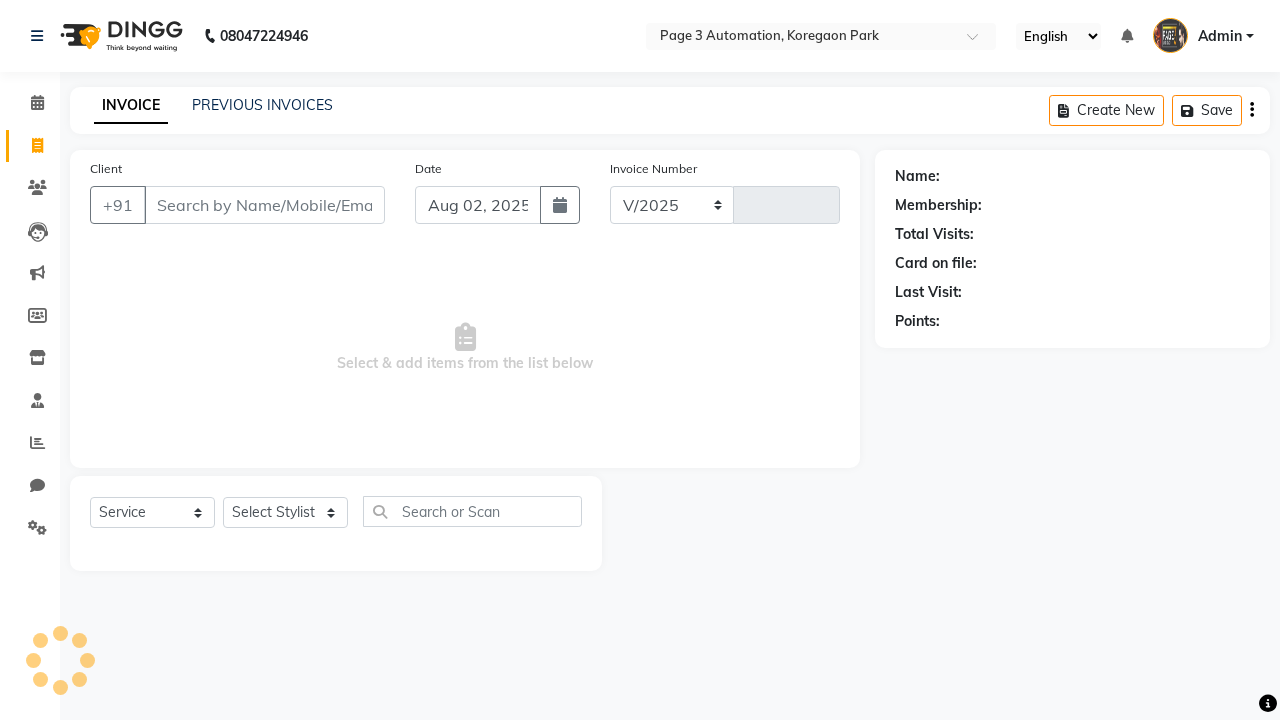 select on "2774" 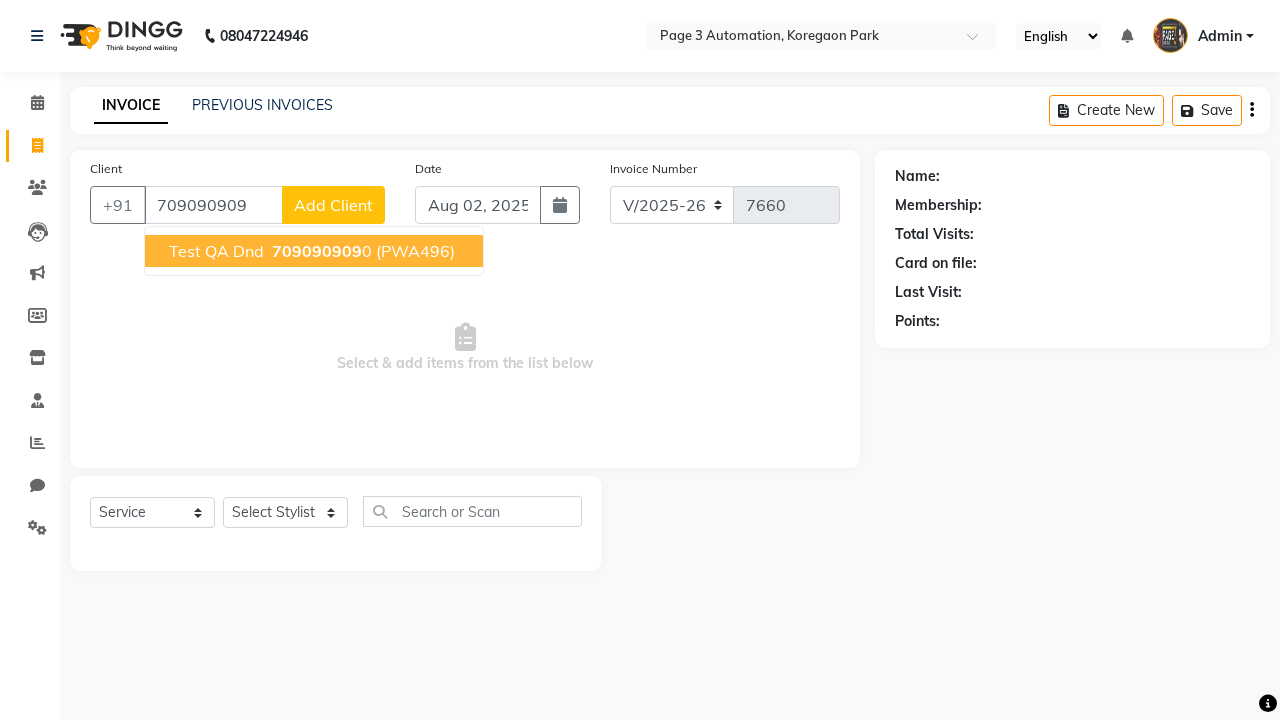click on "709090909" at bounding box center [317, 251] 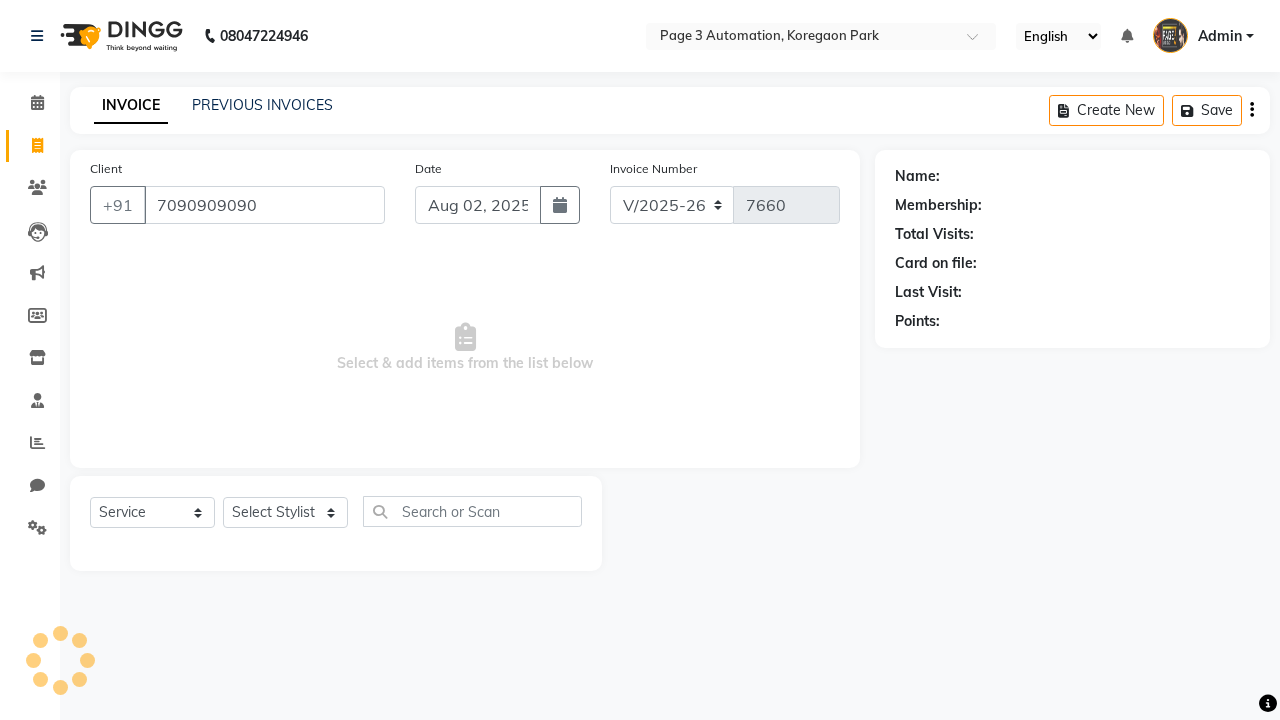type on "7090909090" 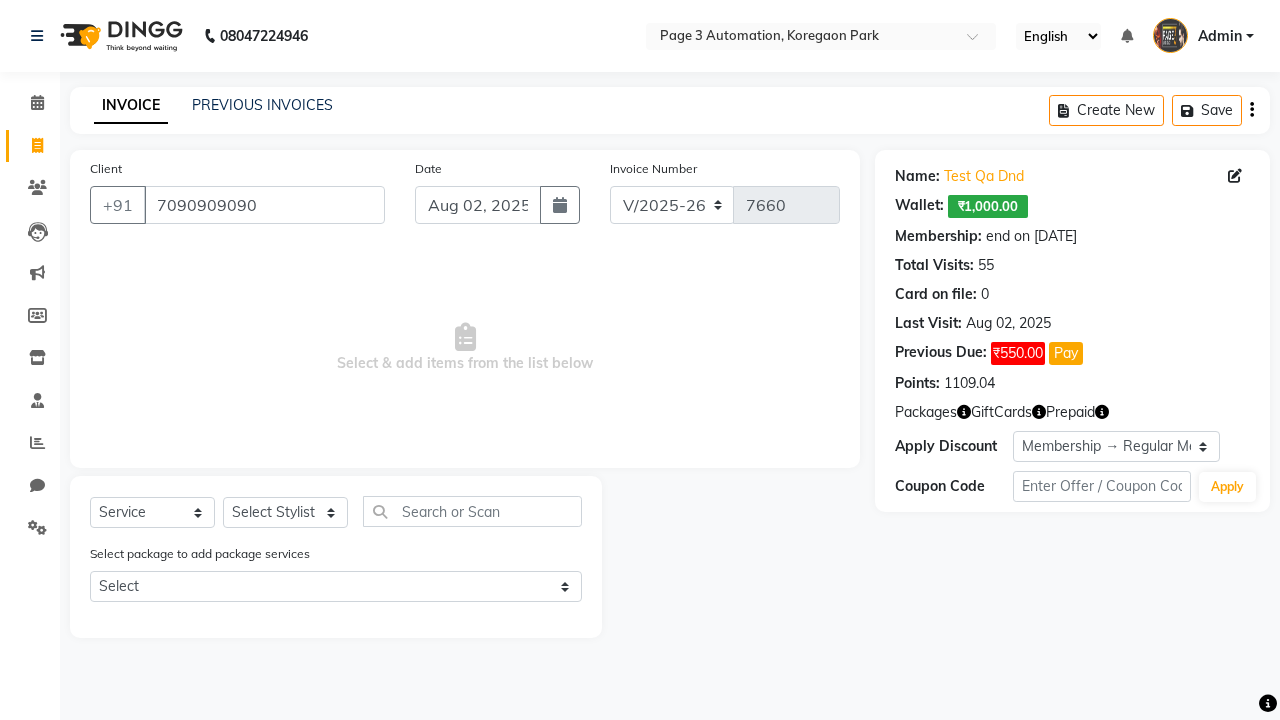 select on "0:" 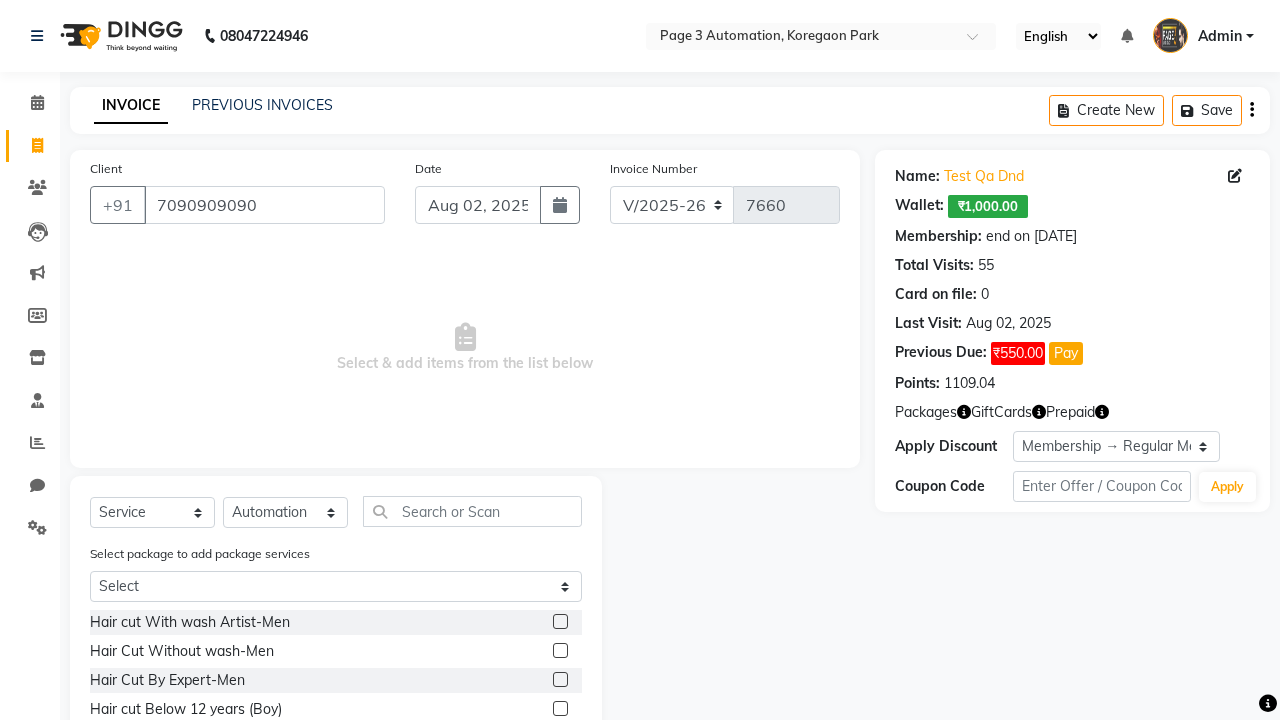 click 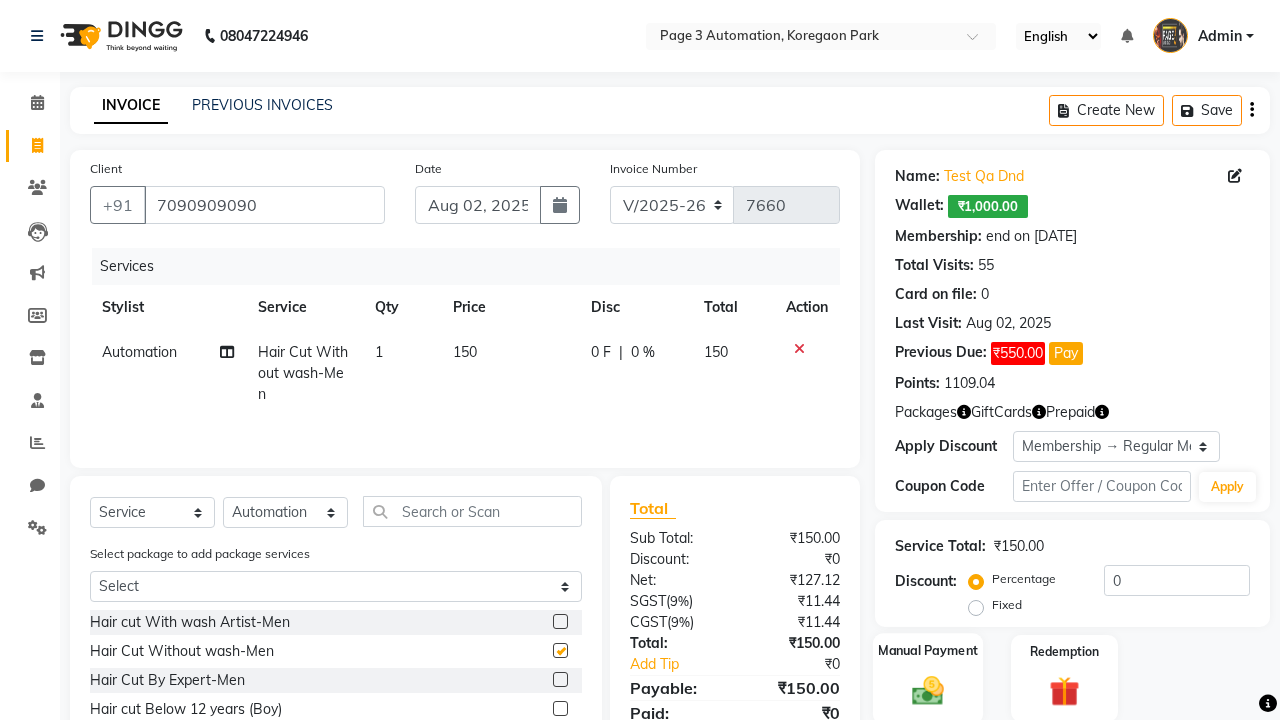 click 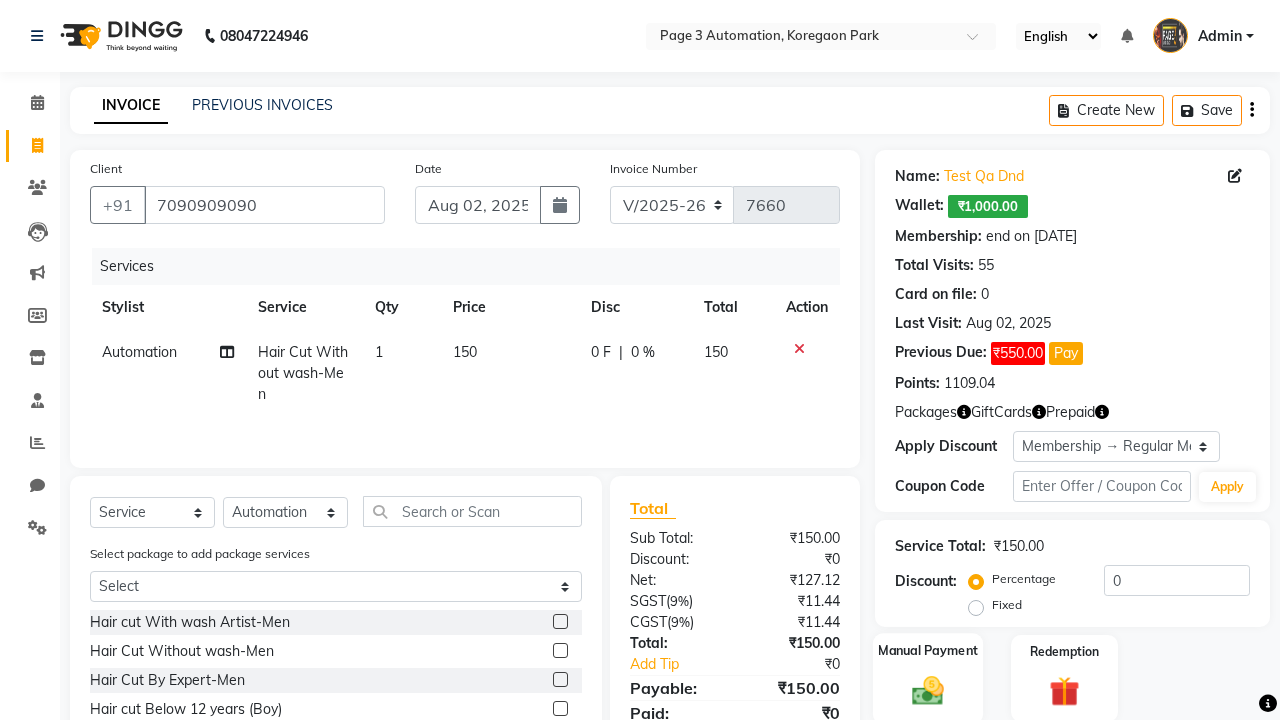 checkbox on "false" 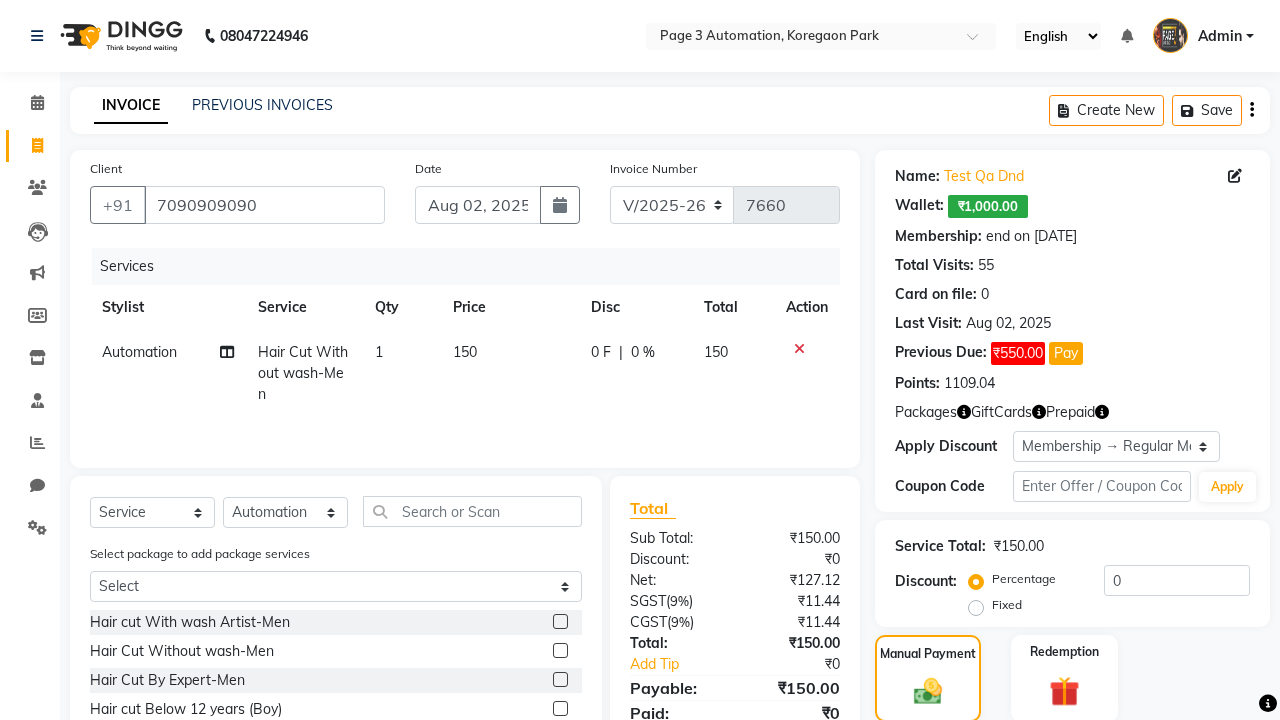 click on "ONLINE" 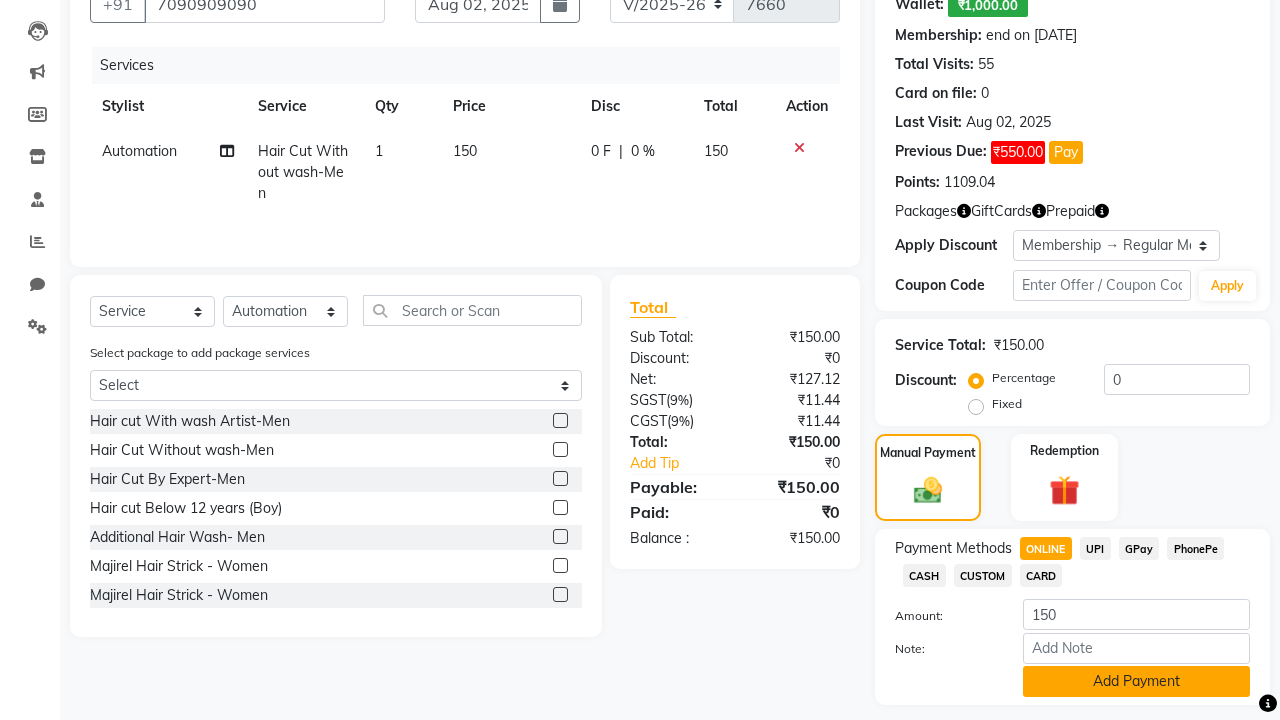 click on "Add Payment" 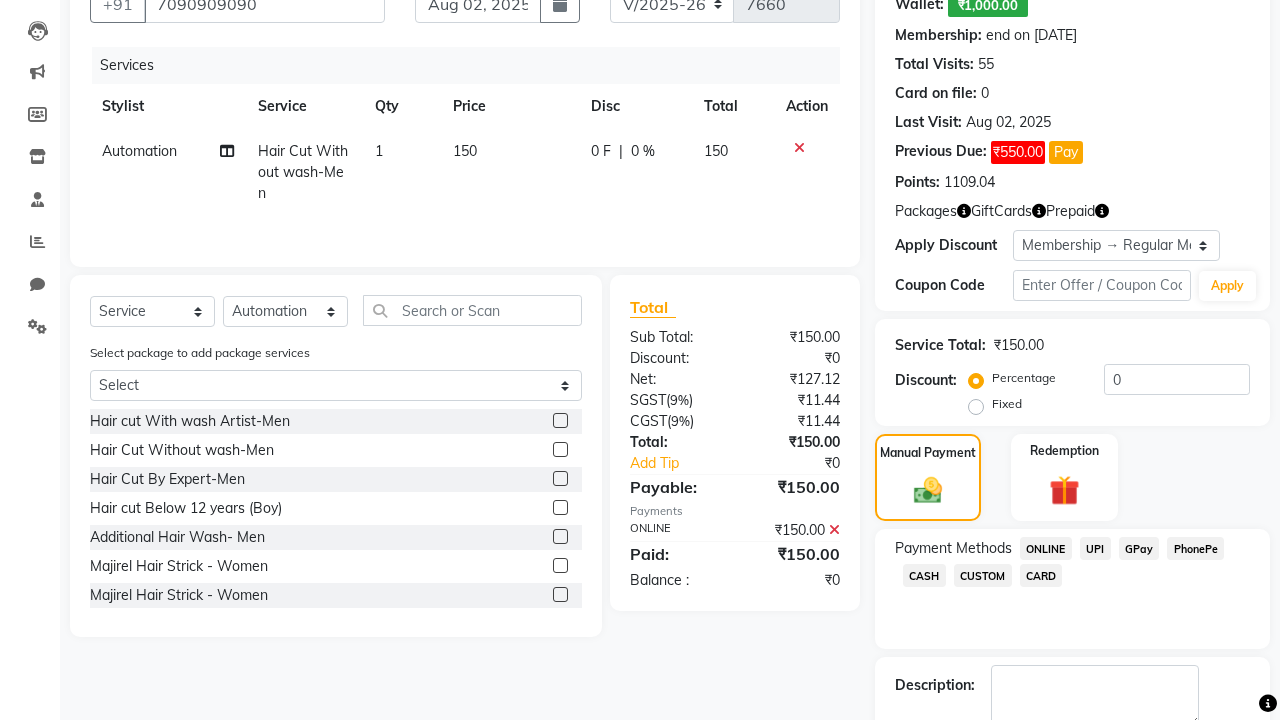 scroll, scrollTop: 314, scrollLeft: 0, axis: vertical 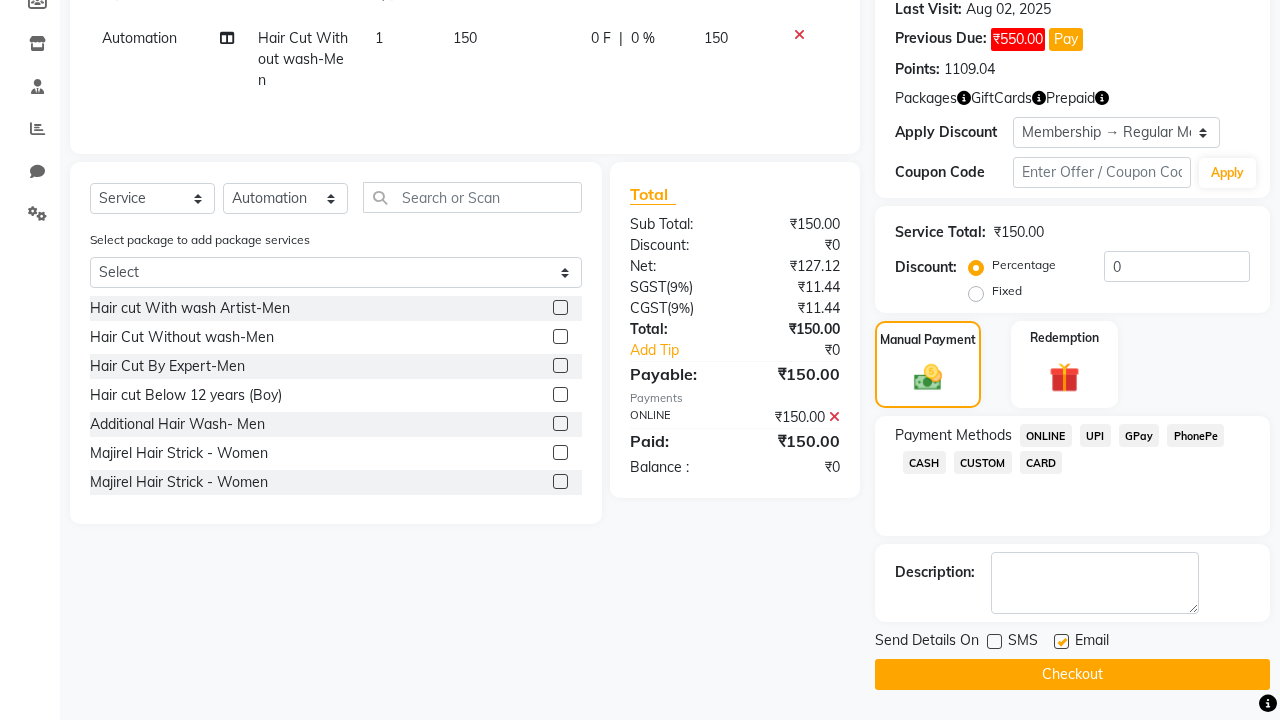 click 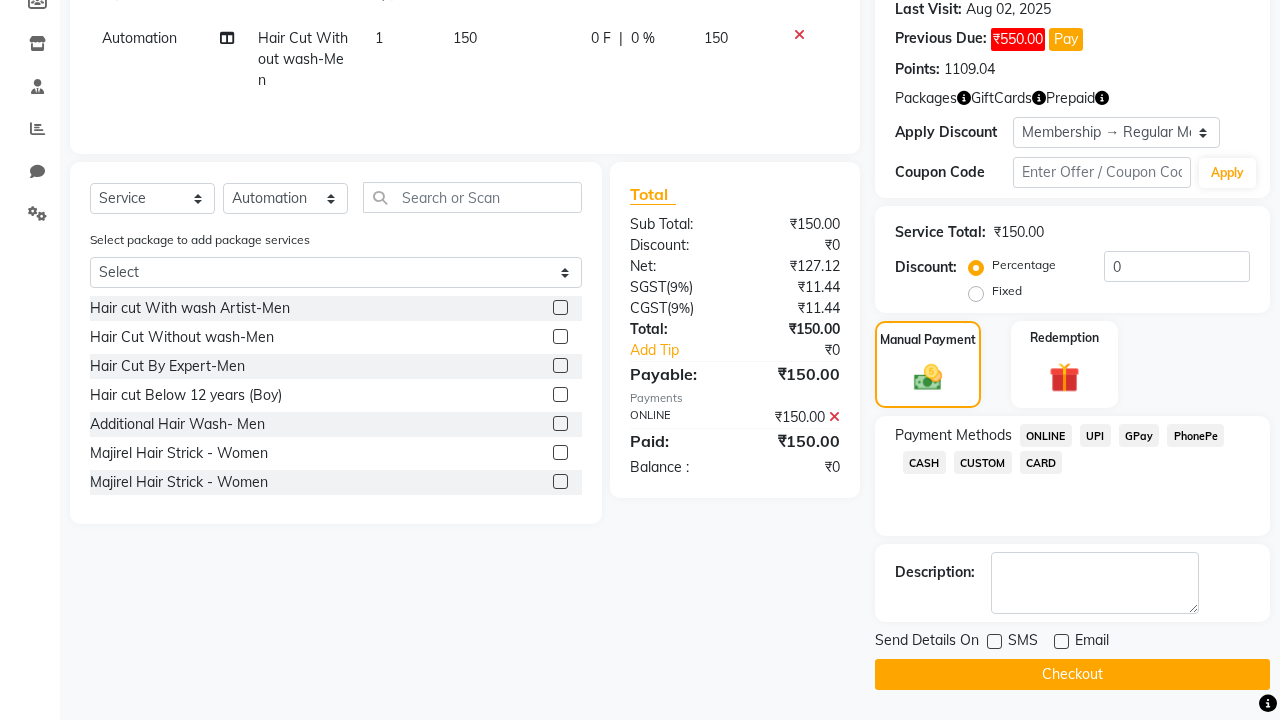 click on "Checkout" 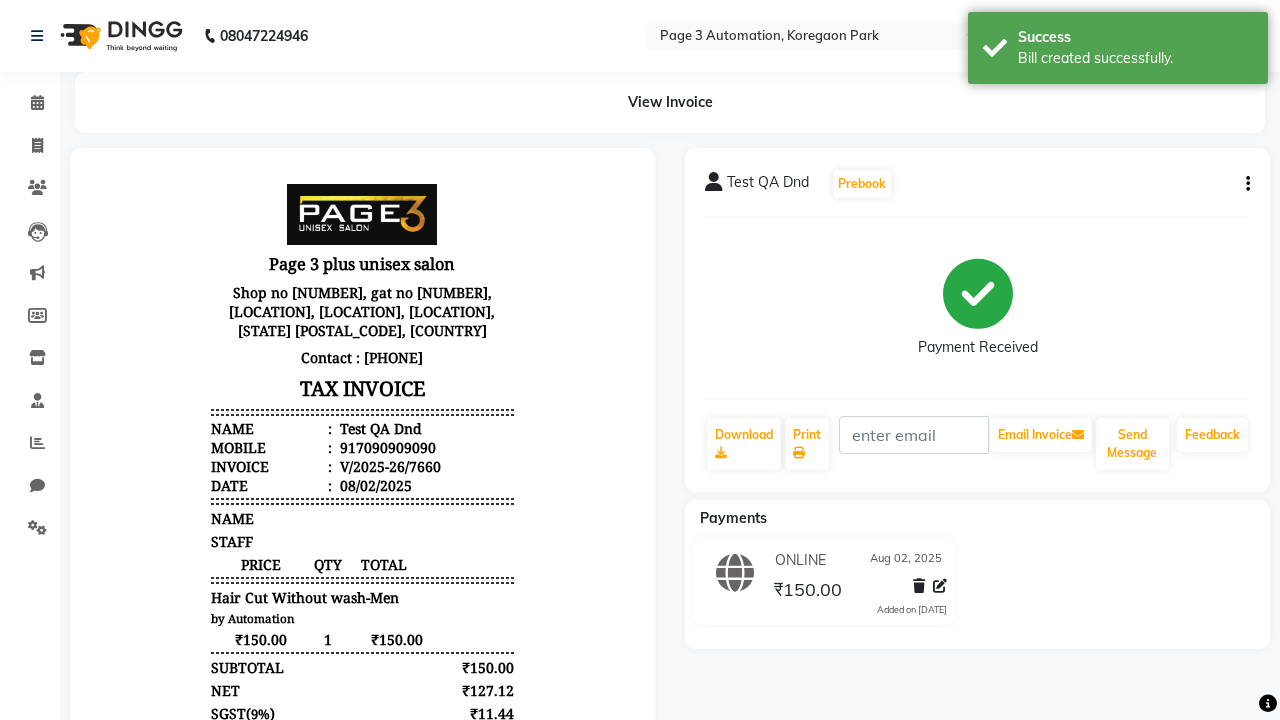 scroll, scrollTop: 0, scrollLeft: 0, axis: both 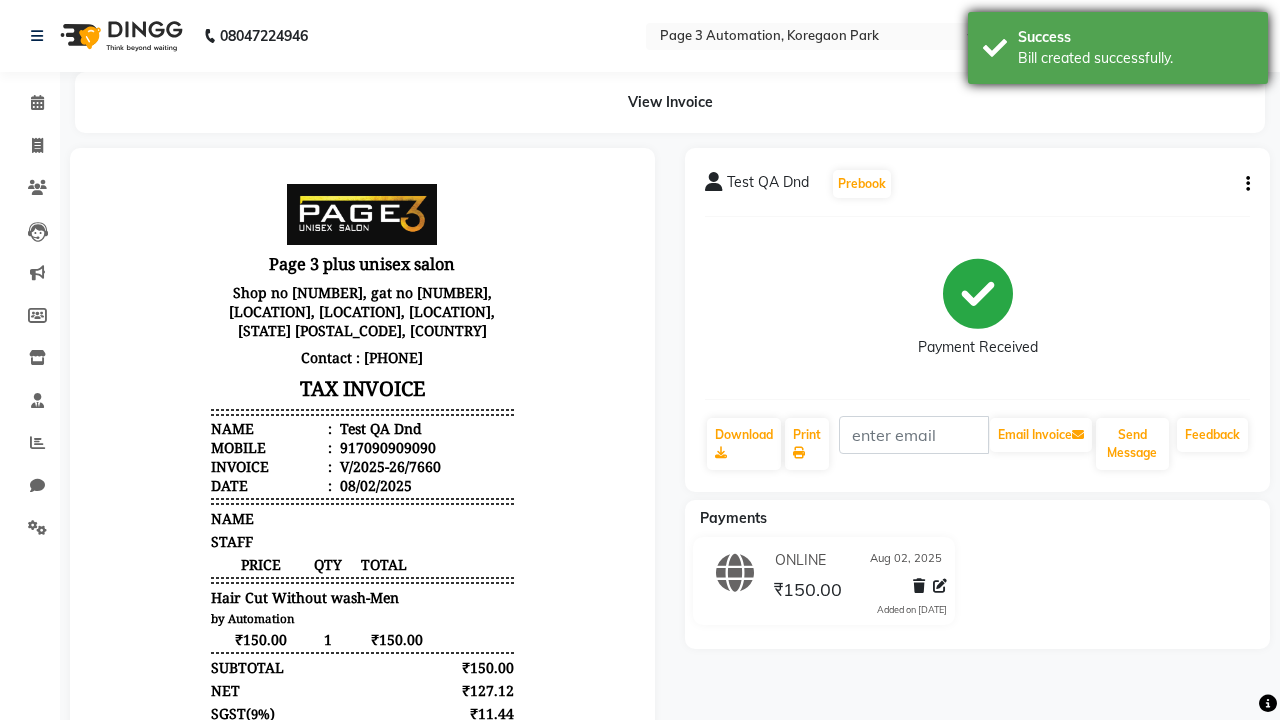 click on "Bill created successfully." at bounding box center (1135, 58) 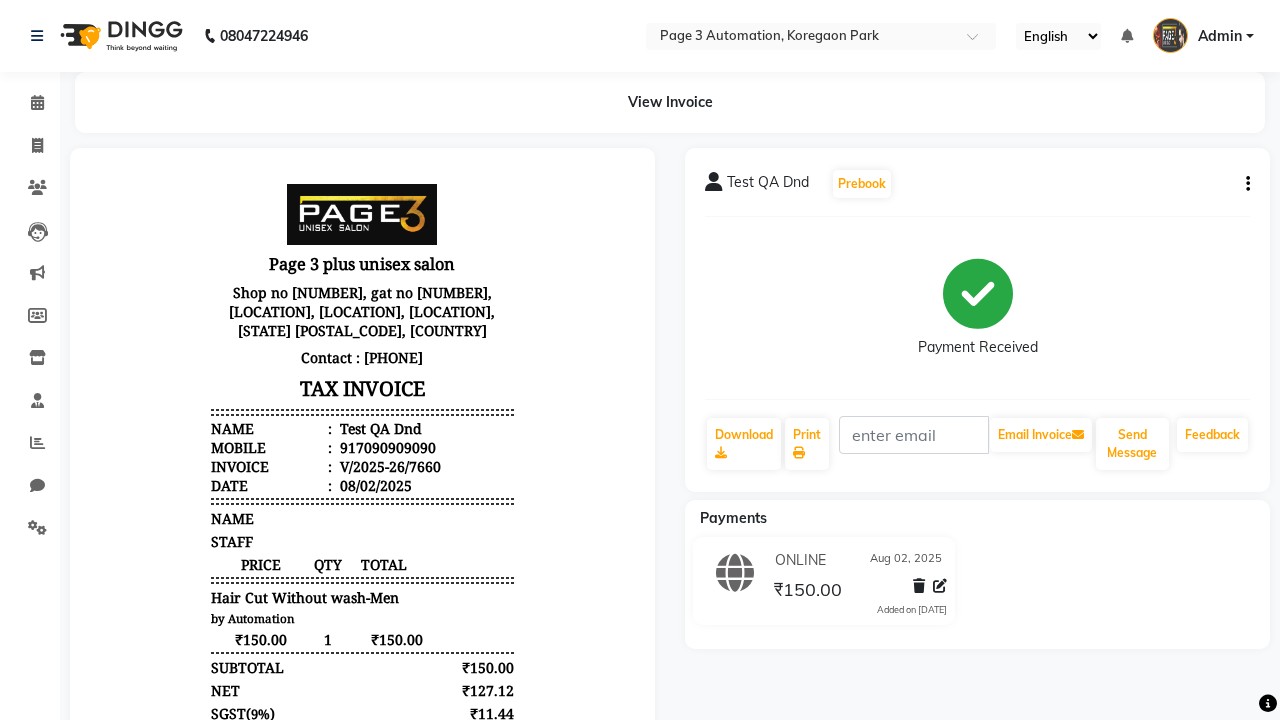 click 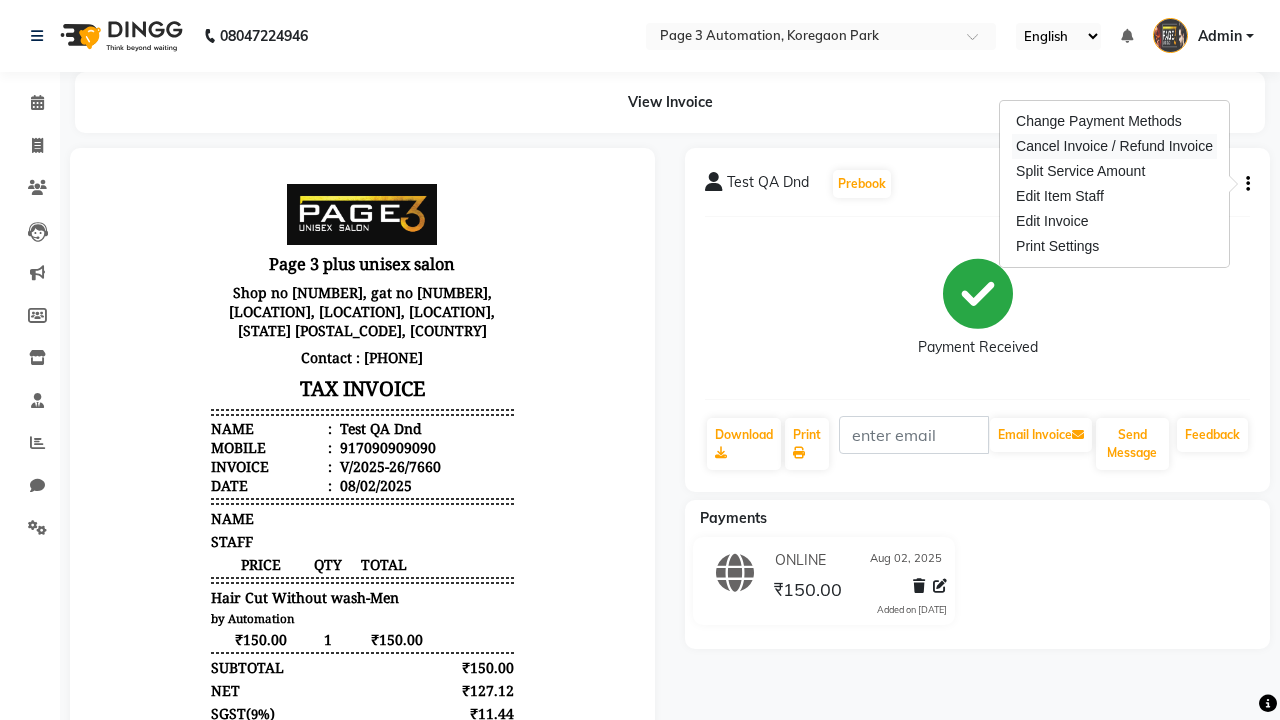 click on "Cancel Invoice / Refund Invoice" at bounding box center [1114, 146] 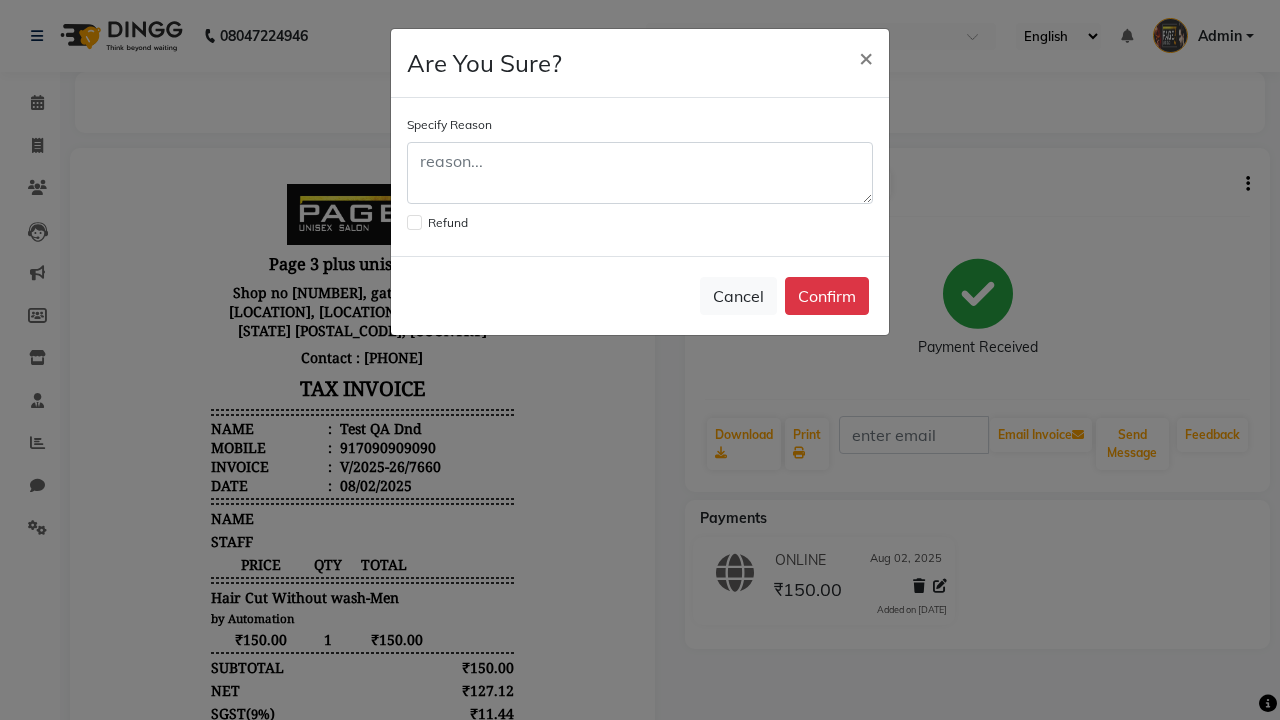 click 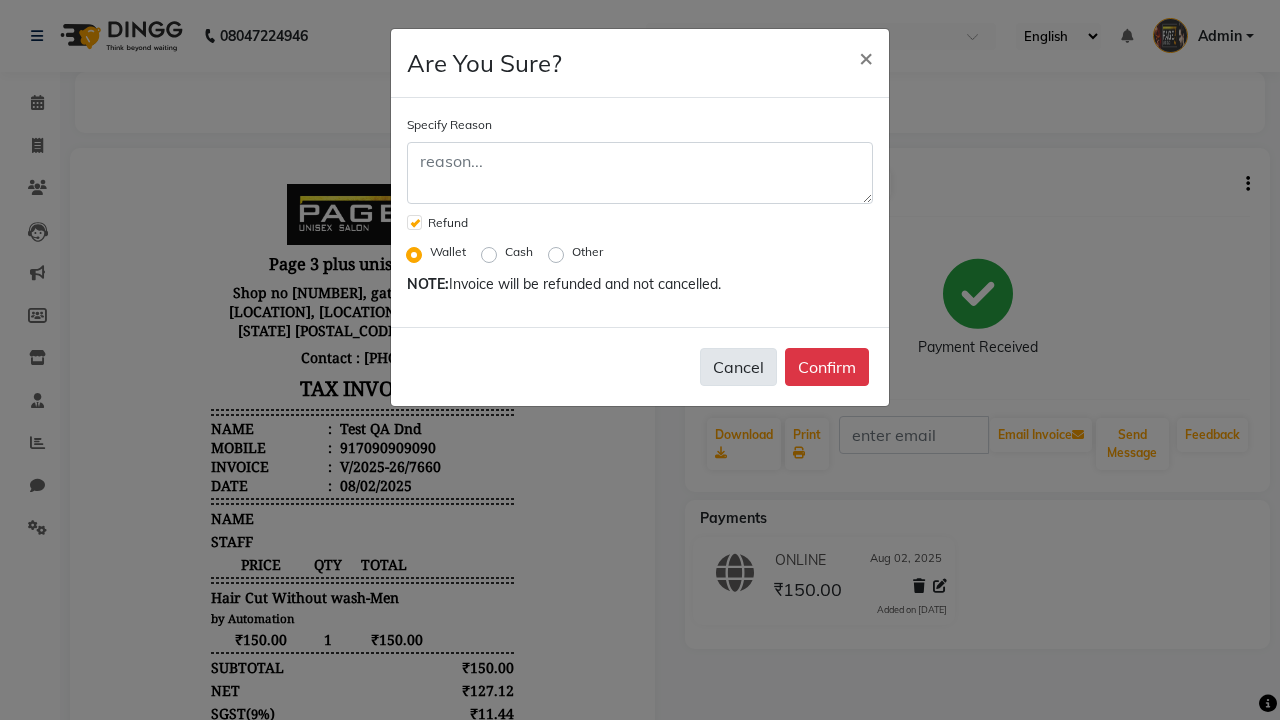click on "Cancel" 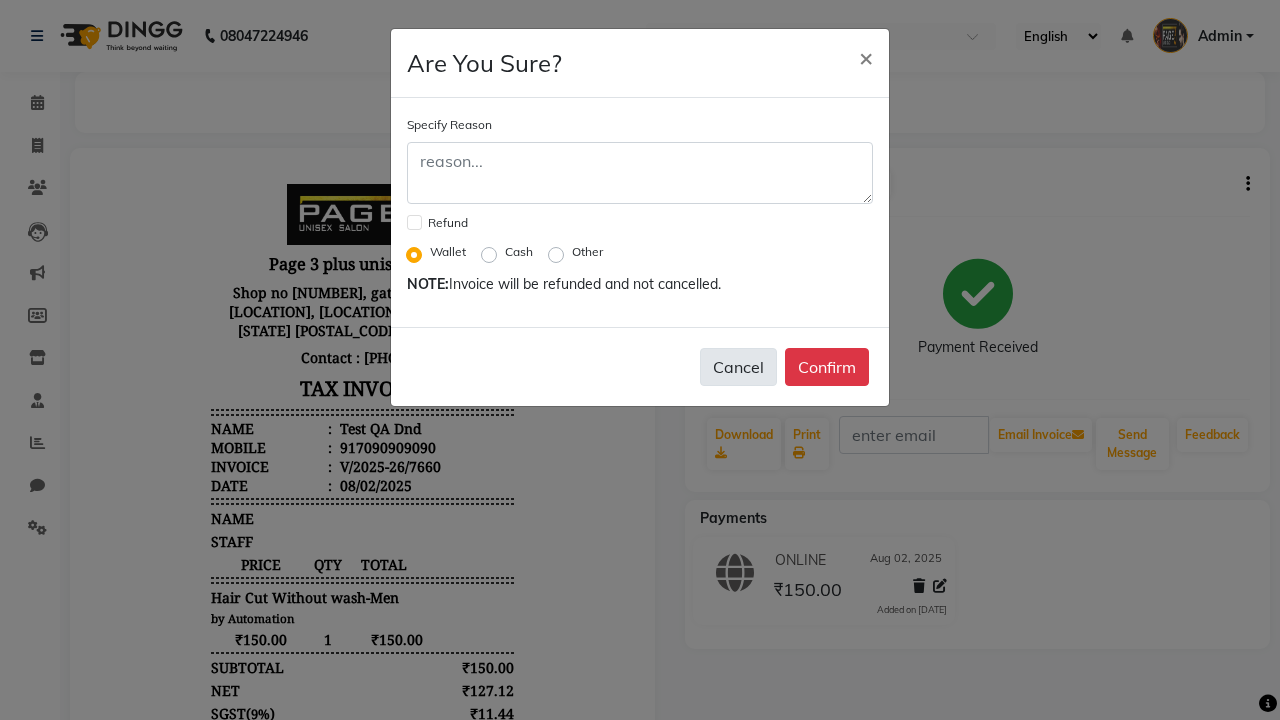 checkbox on "false" 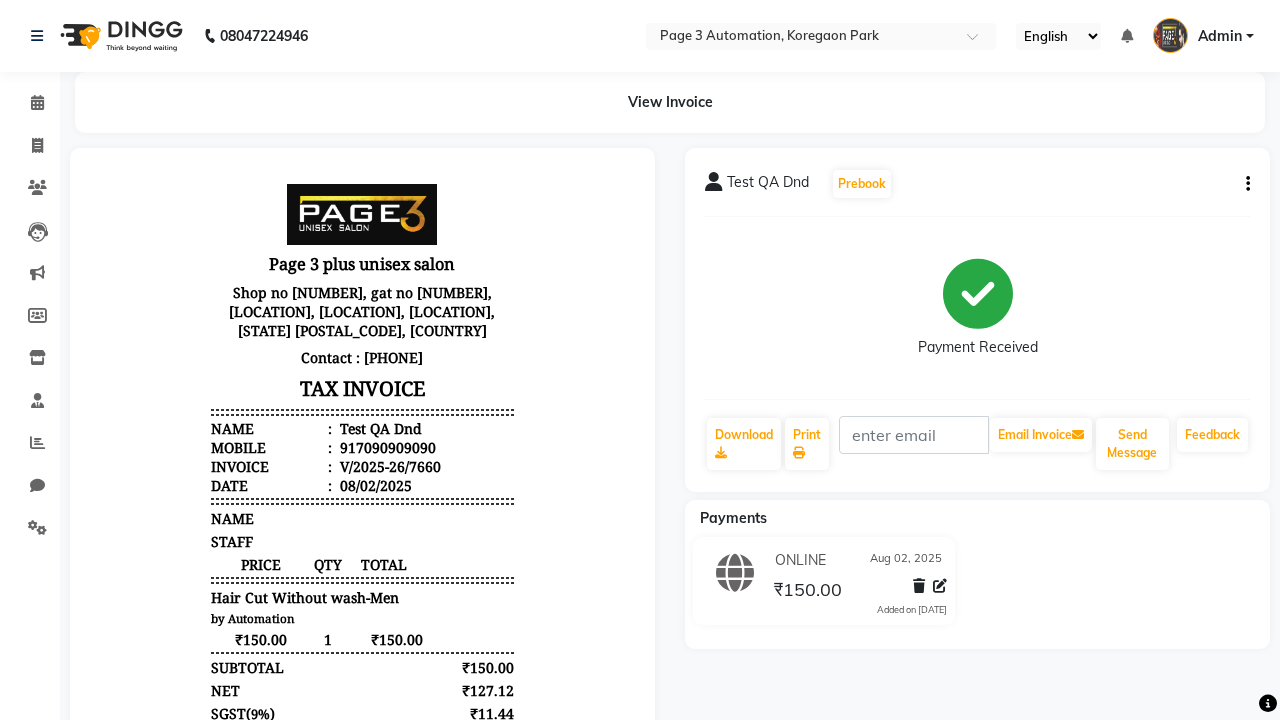 click on "Admin" at bounding box center (1220, 36) 